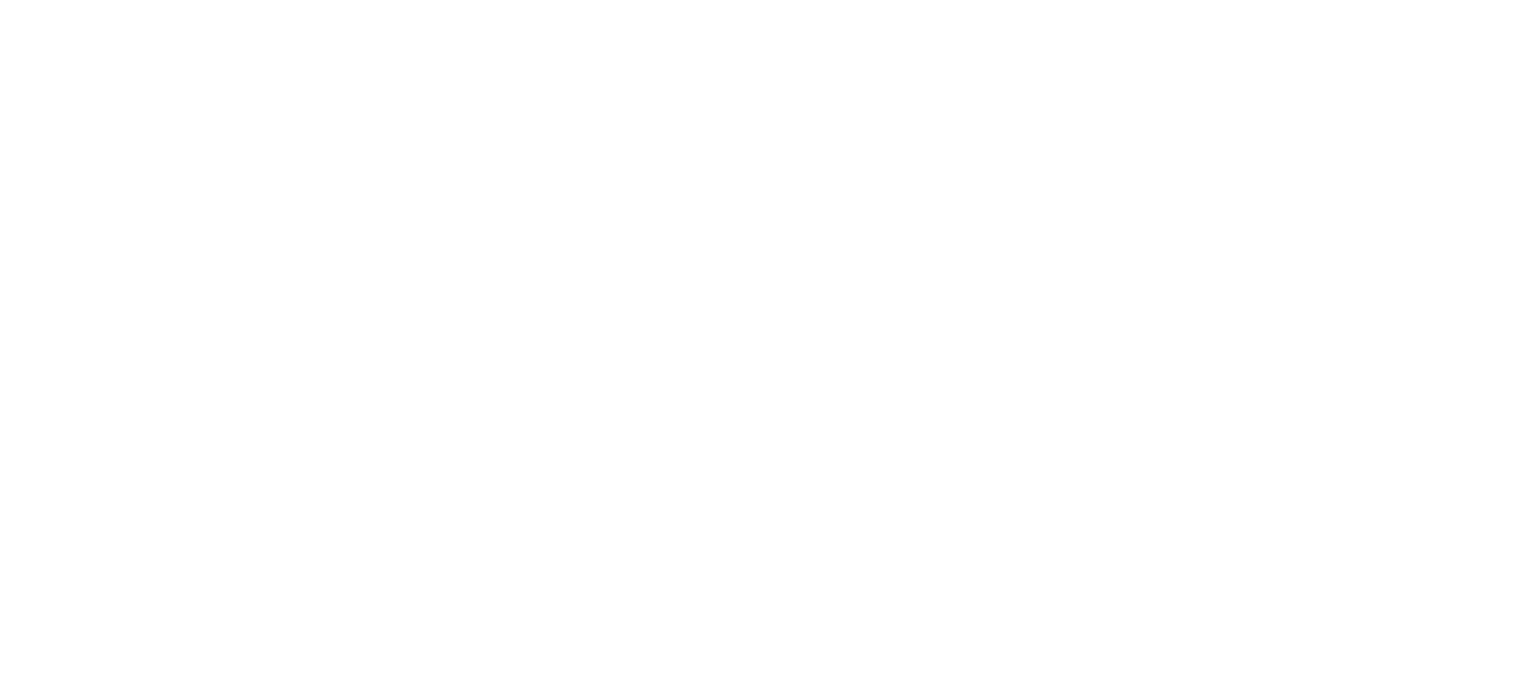 scroll, scrollTop: 0, scrollLeft: 0, axis: both 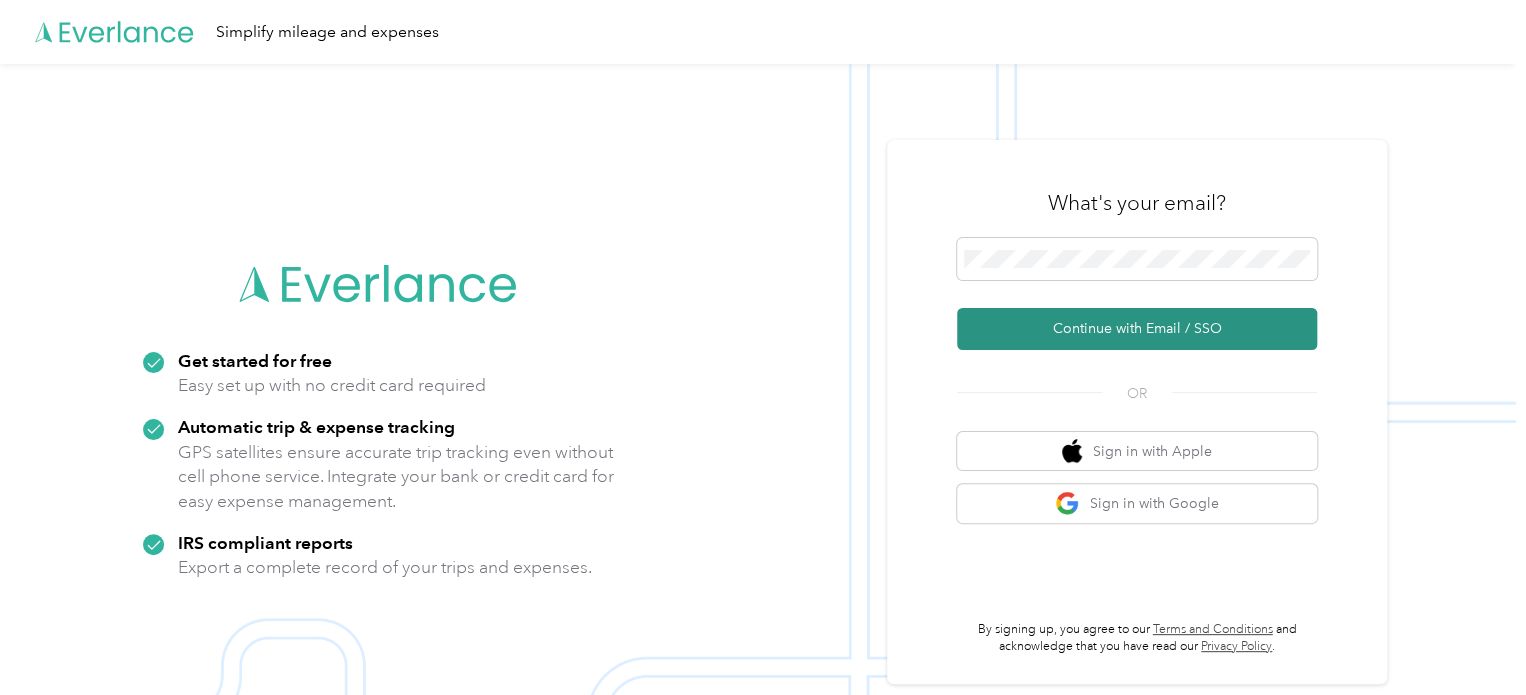 click on "Continue with Email / SSO" at bounding box center (1137, 329) 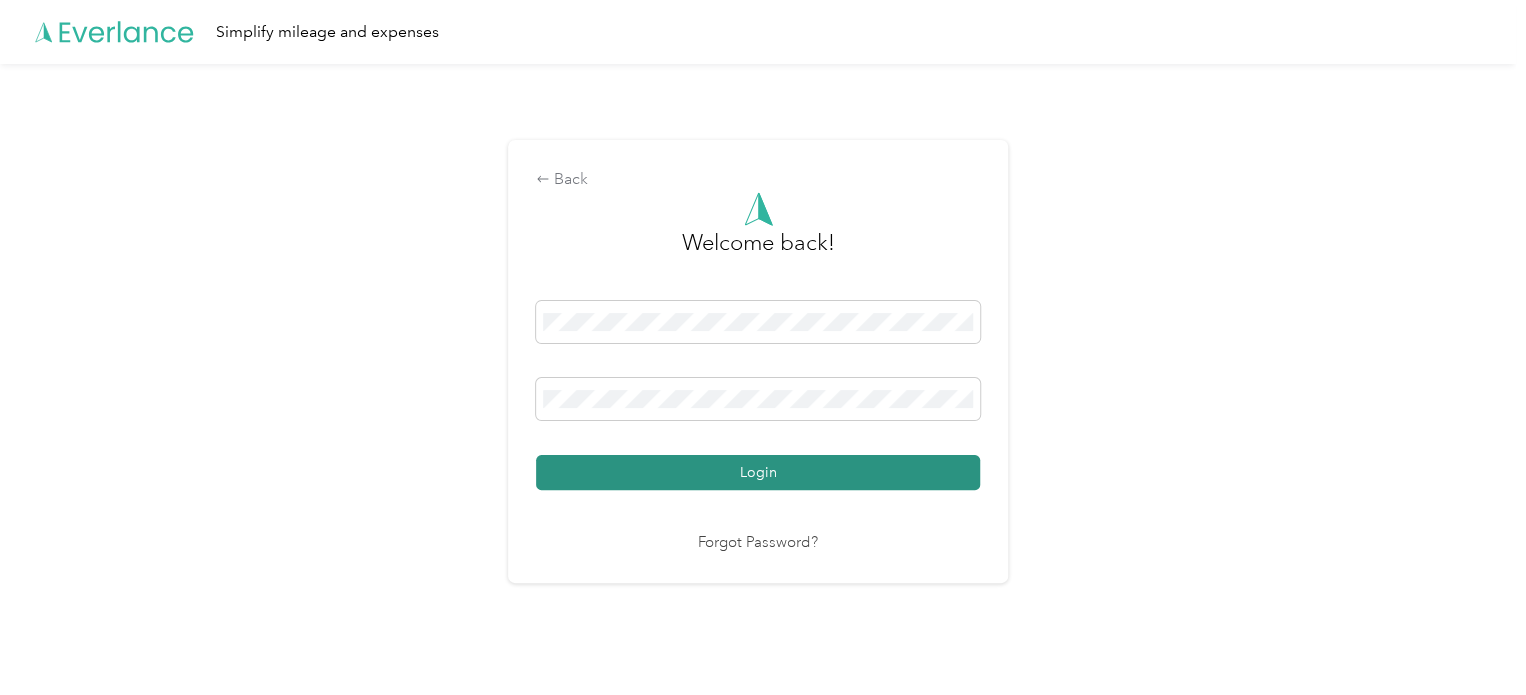 click on "Login" at bounding box center [758, 472] 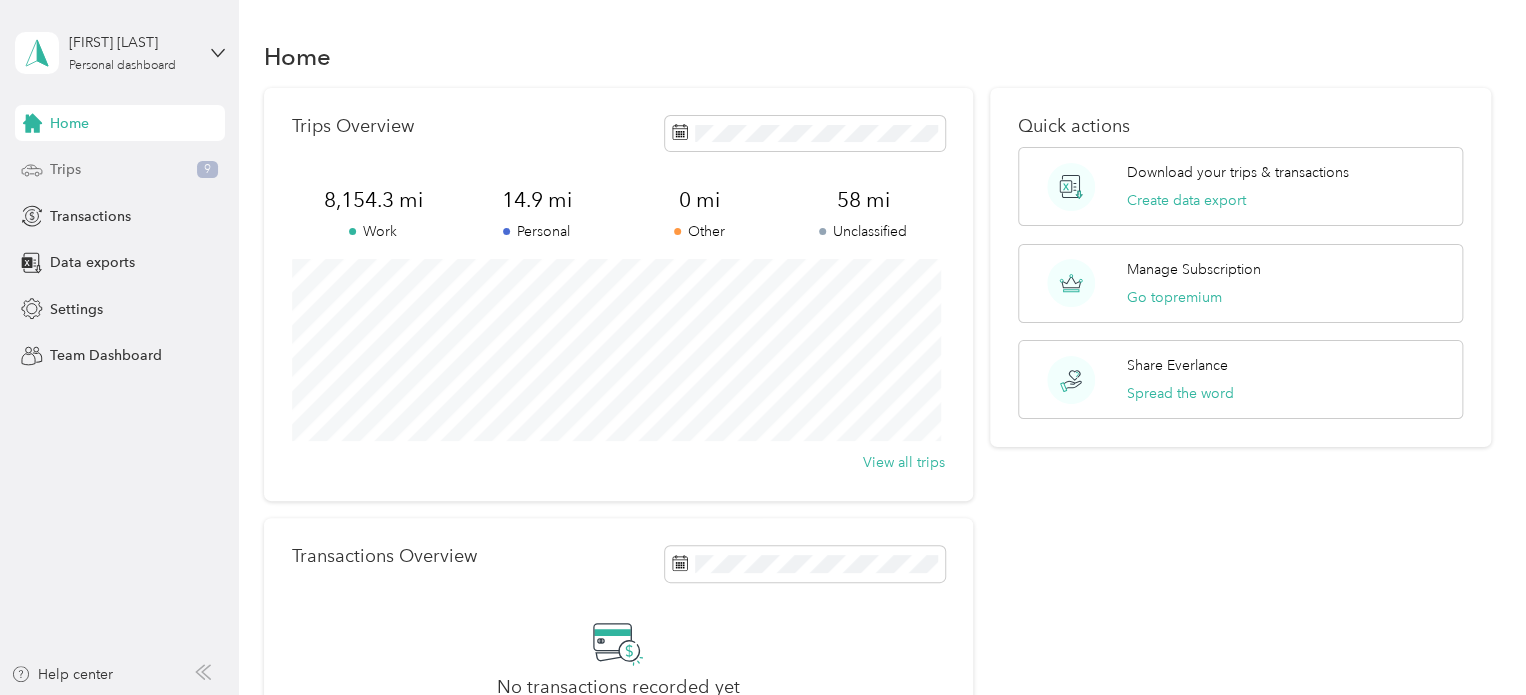 click on "Trips 9" at bounding box center [120, 170] 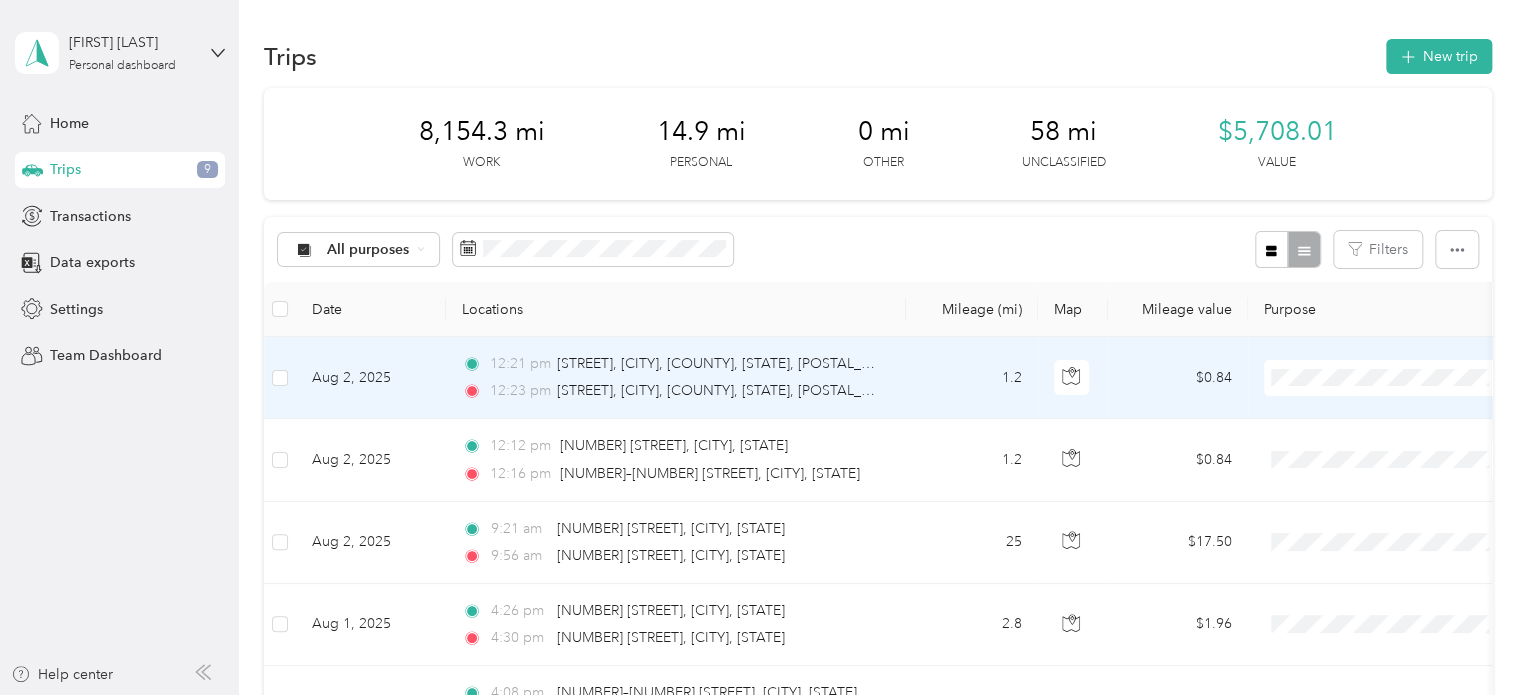 click at bounding box center (1388, 378) 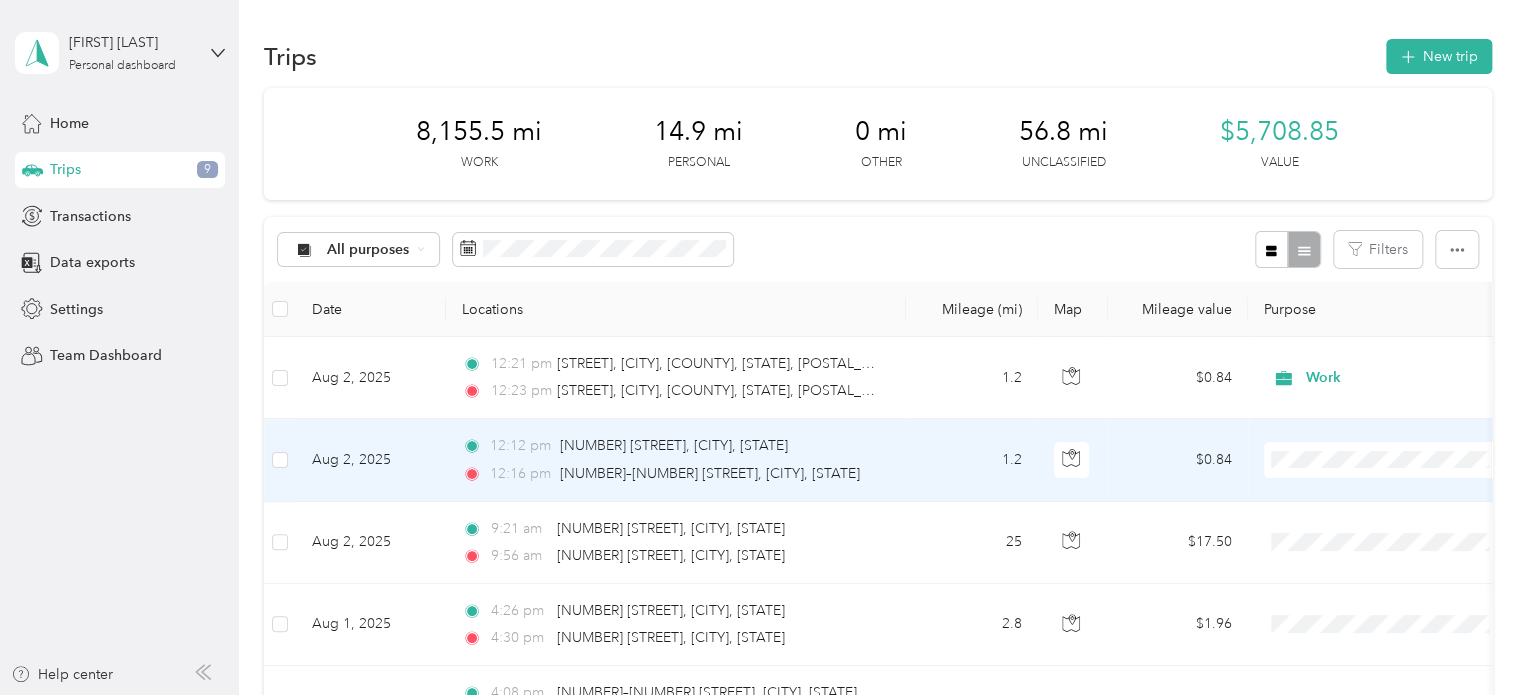 click on "Work Personal Construction  Construction  Other Charity Medical Moving Commute" at bounding box center [1388, 299] 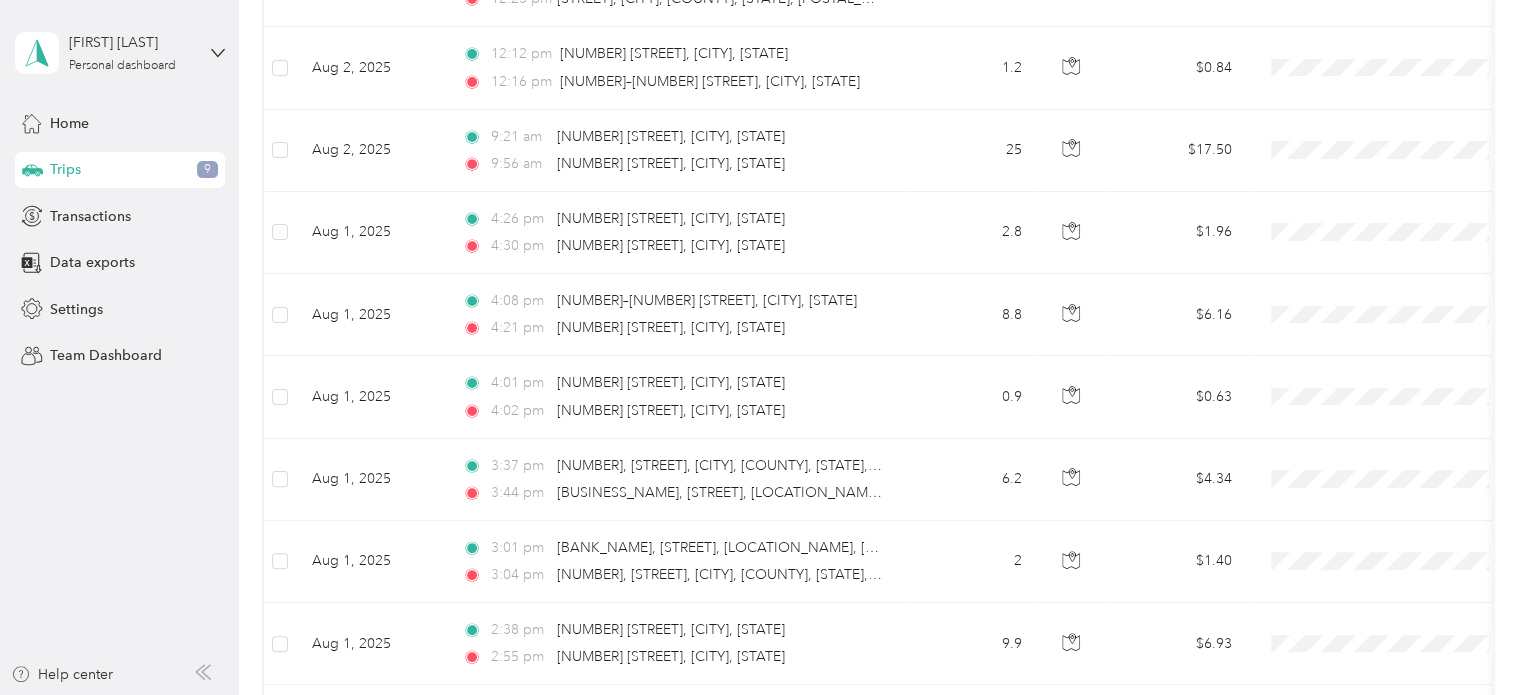 scroll, scrollTop: 398, scrollLeft: 0, axis: vertical 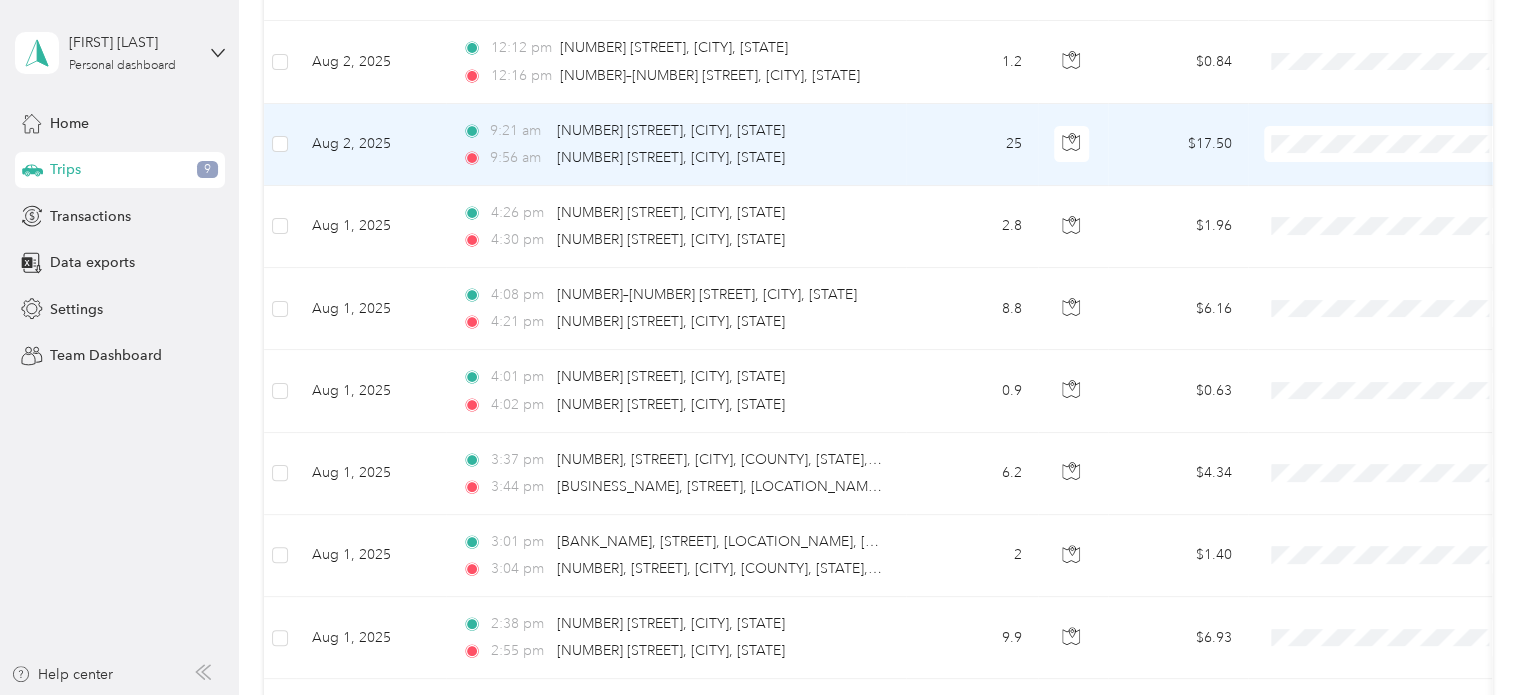click on "Work" at bounding box center (1388, 169) 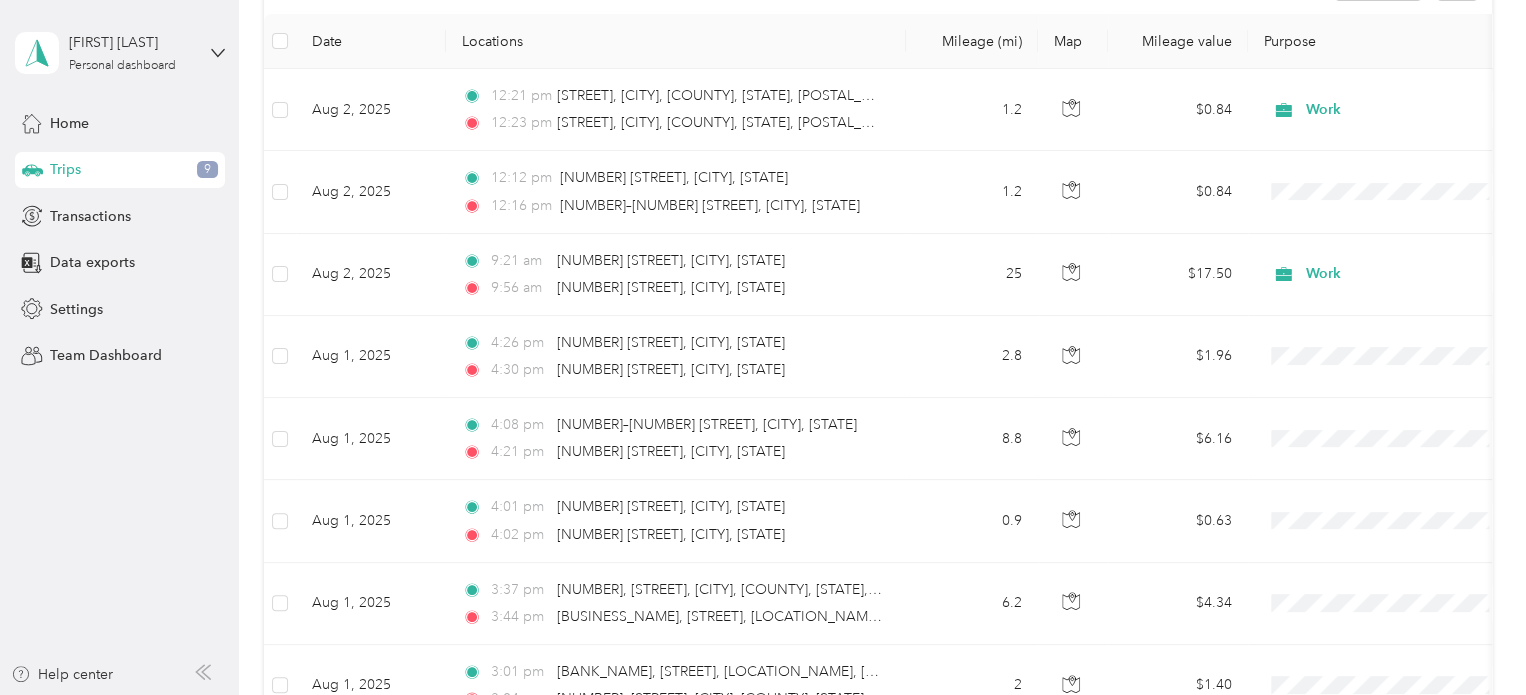 scroll, scrollTop: 305, scrollLeft: 0, axis: vertical 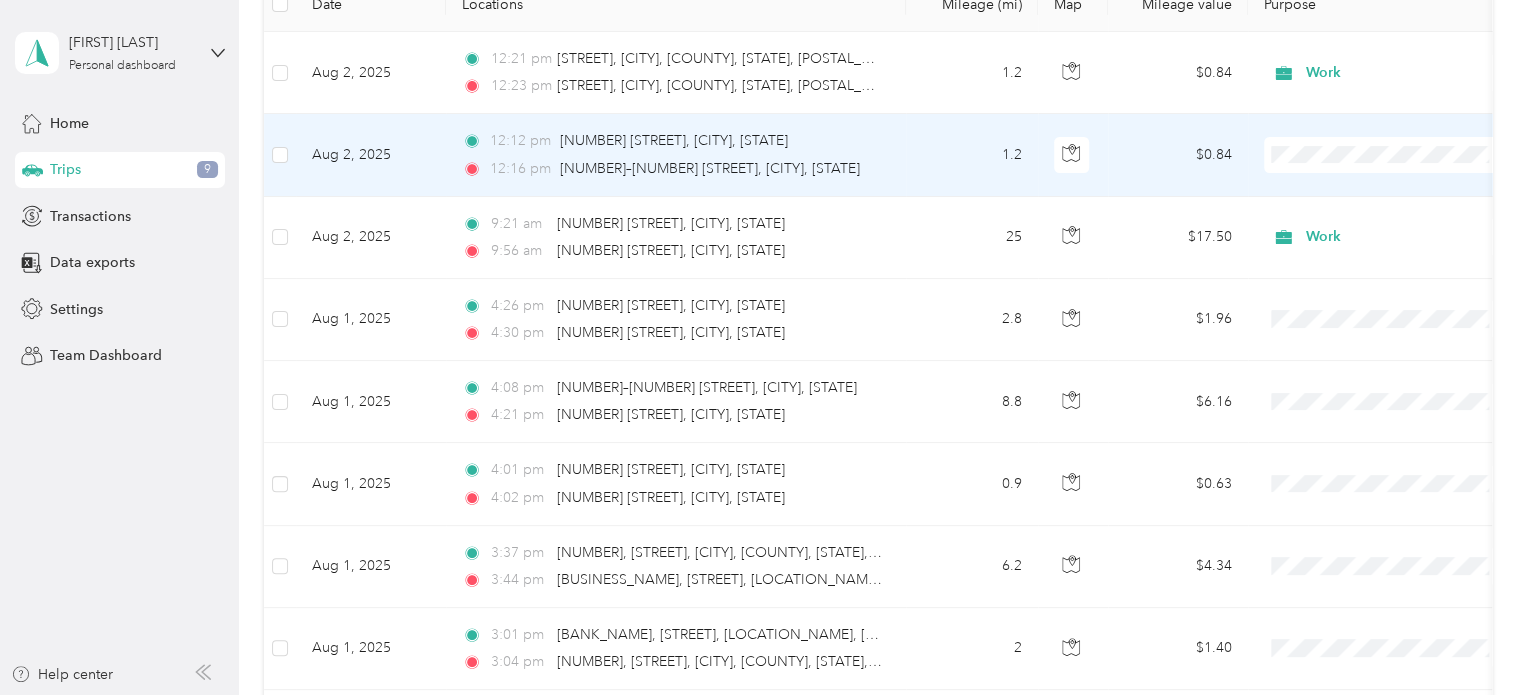 click on "Work" at bounding box center (1405, 190) 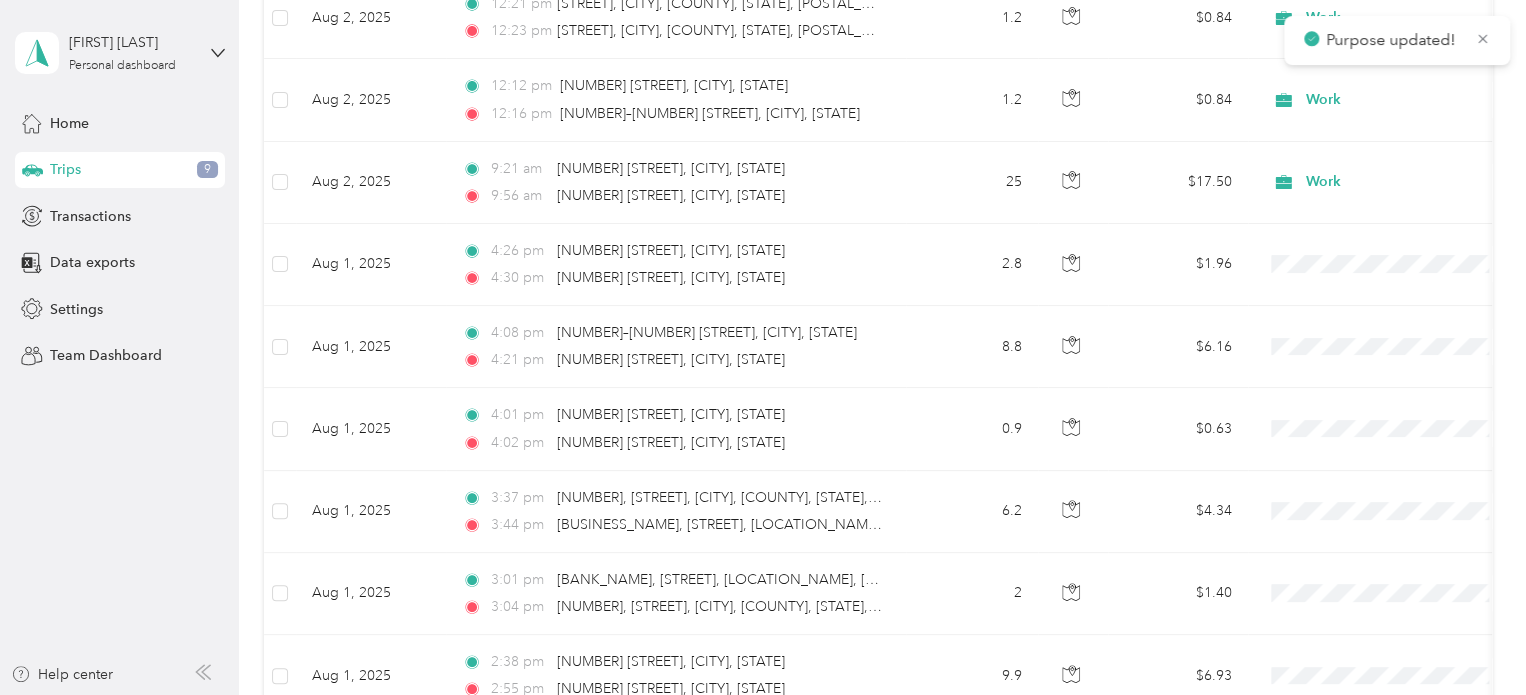 scroll, scrollTop: 366, scrollLeft: 0, axis: vertical 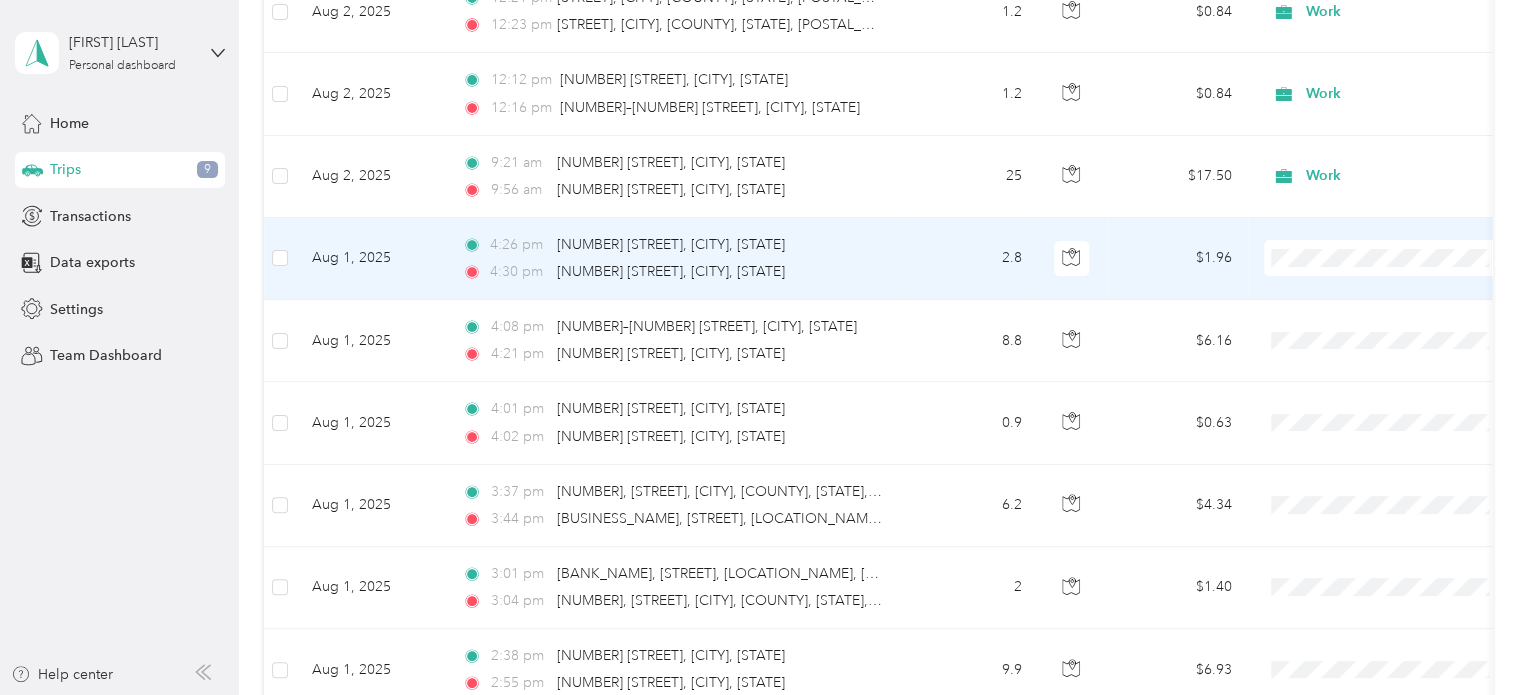 click on "Personal" at bounding box center [1388, 329] 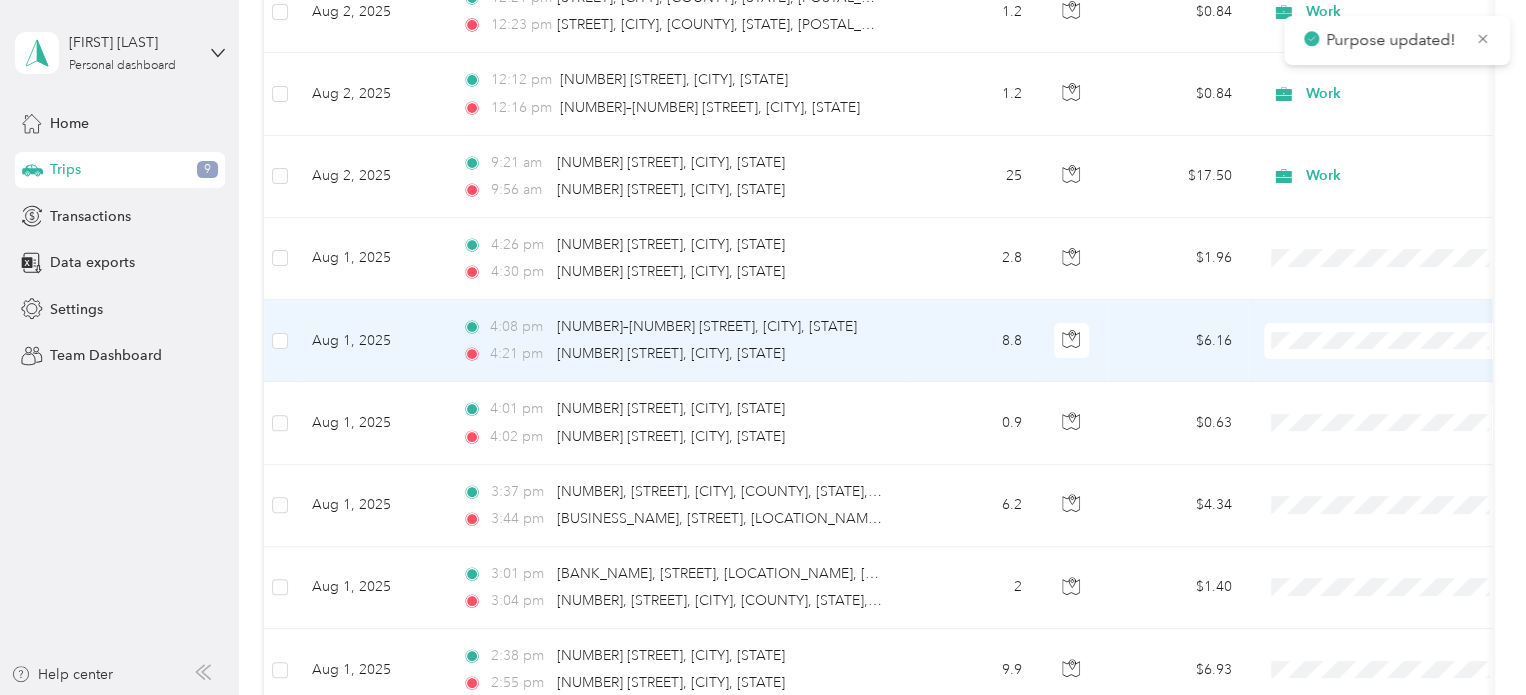 click at bounding box center [1388, 341] 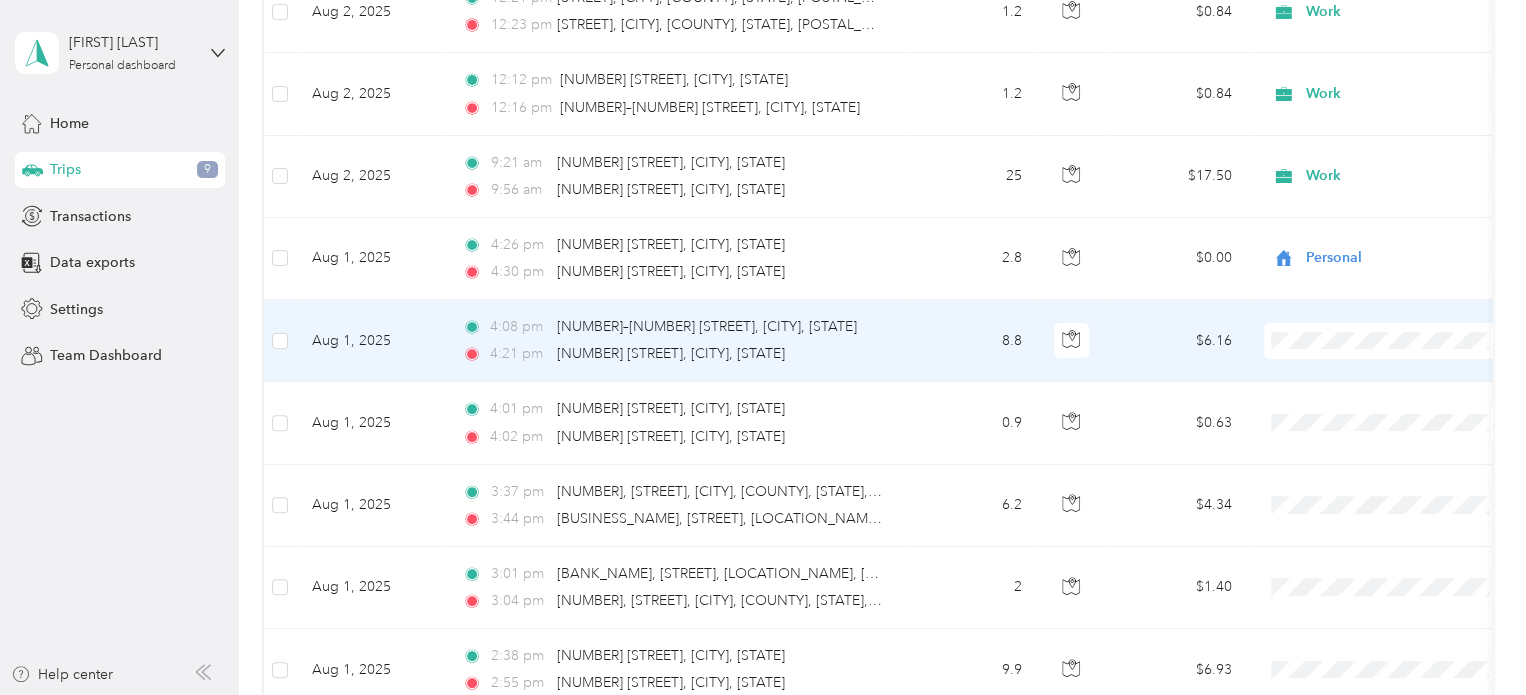 click on "Personal" at bounding box center [1388, 411] 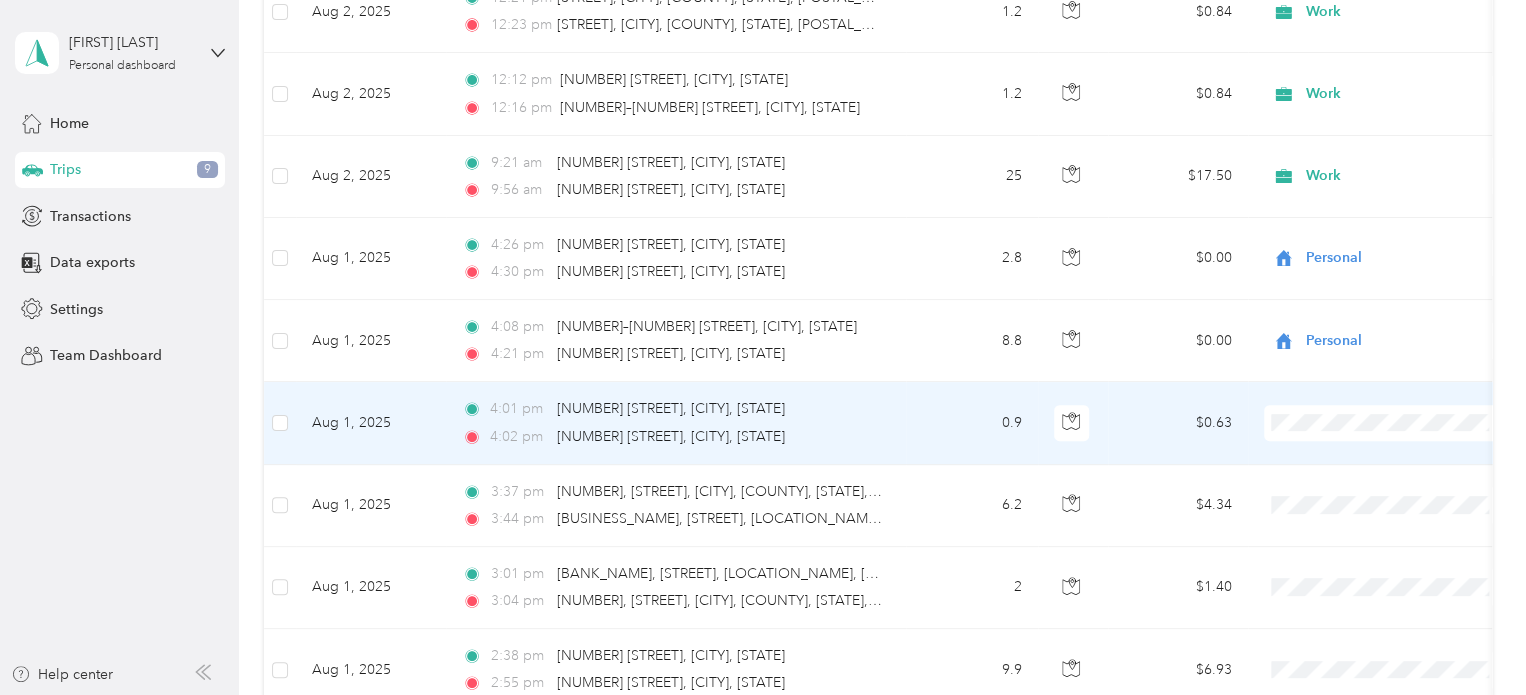 click on "Work Personal Construction  Construction  Other Charity Medical Moving Commute" at bounding box center (1388, 253) 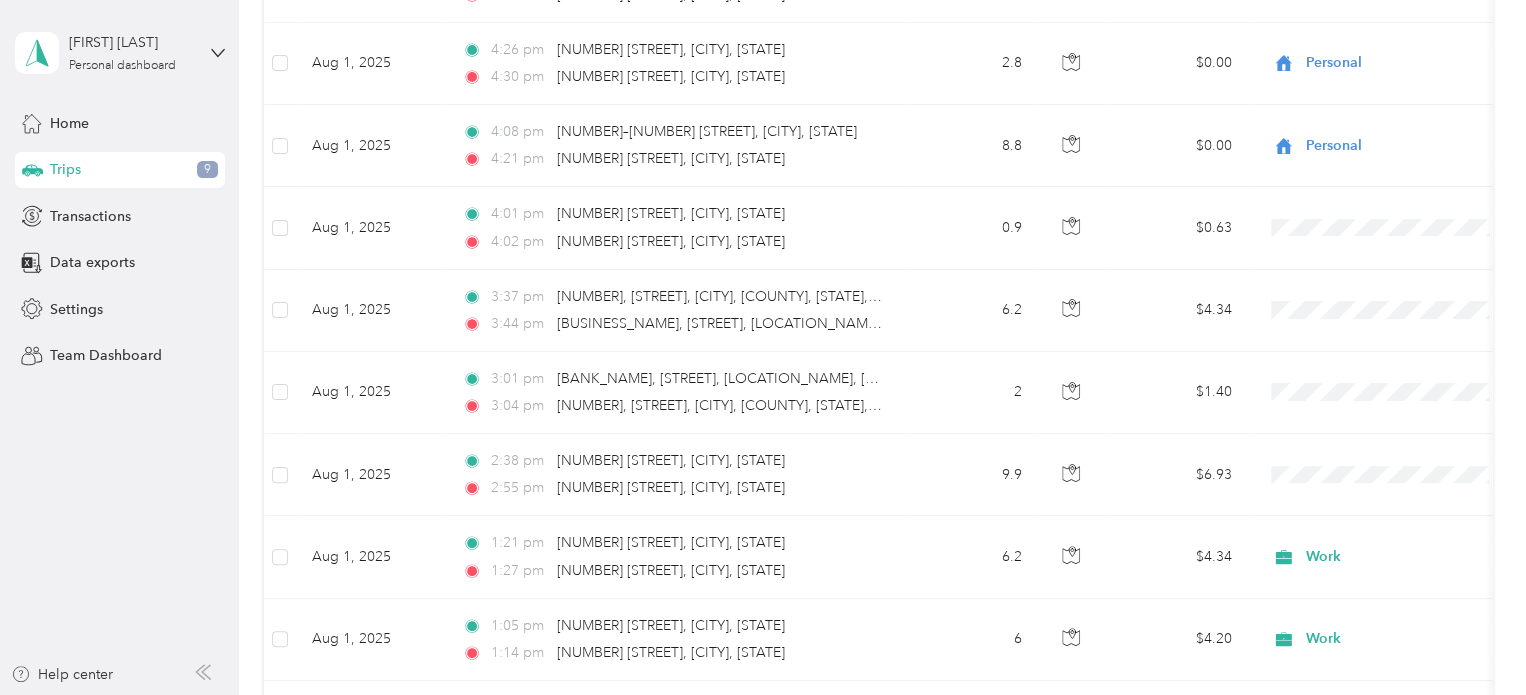 scroll, scrollTop: 577, scrollLeft: 0, axis: vertical 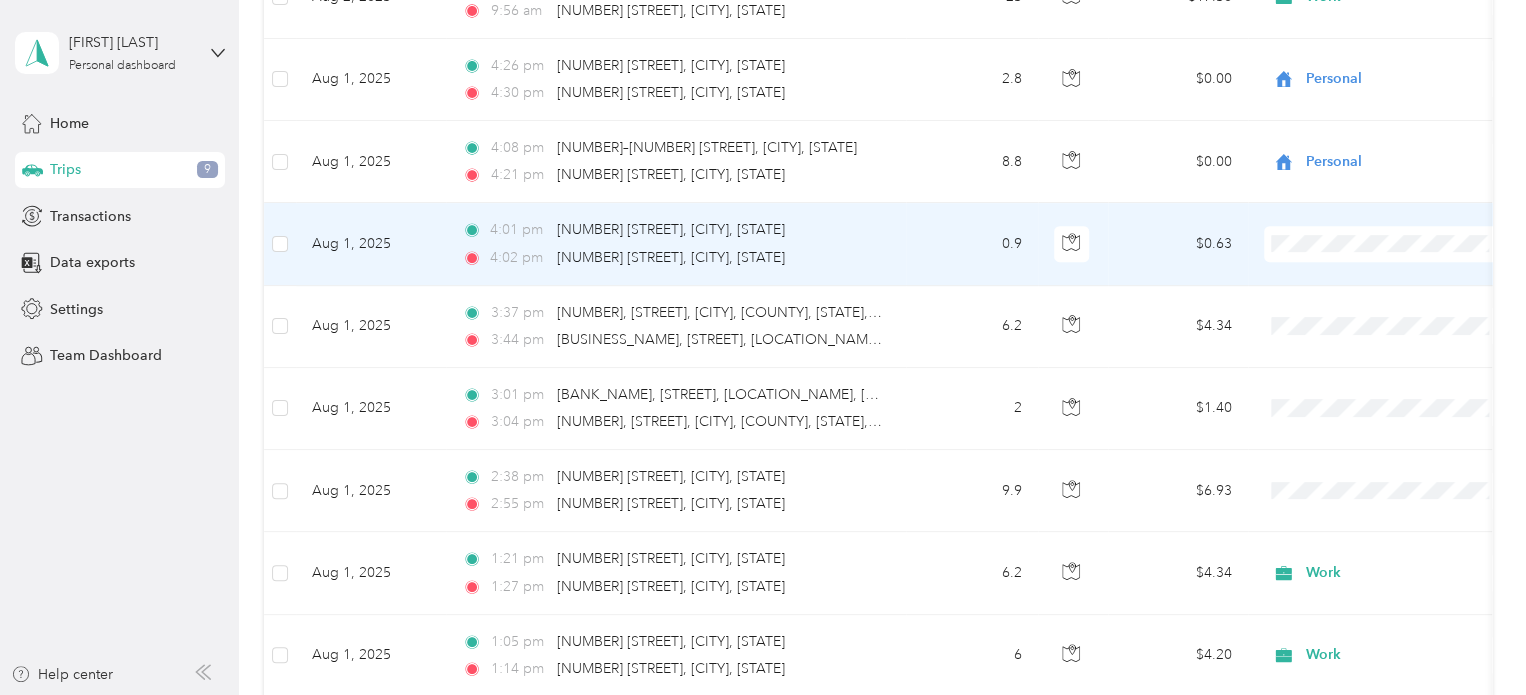 click on "Personal" at bounding box center (1388, 303) 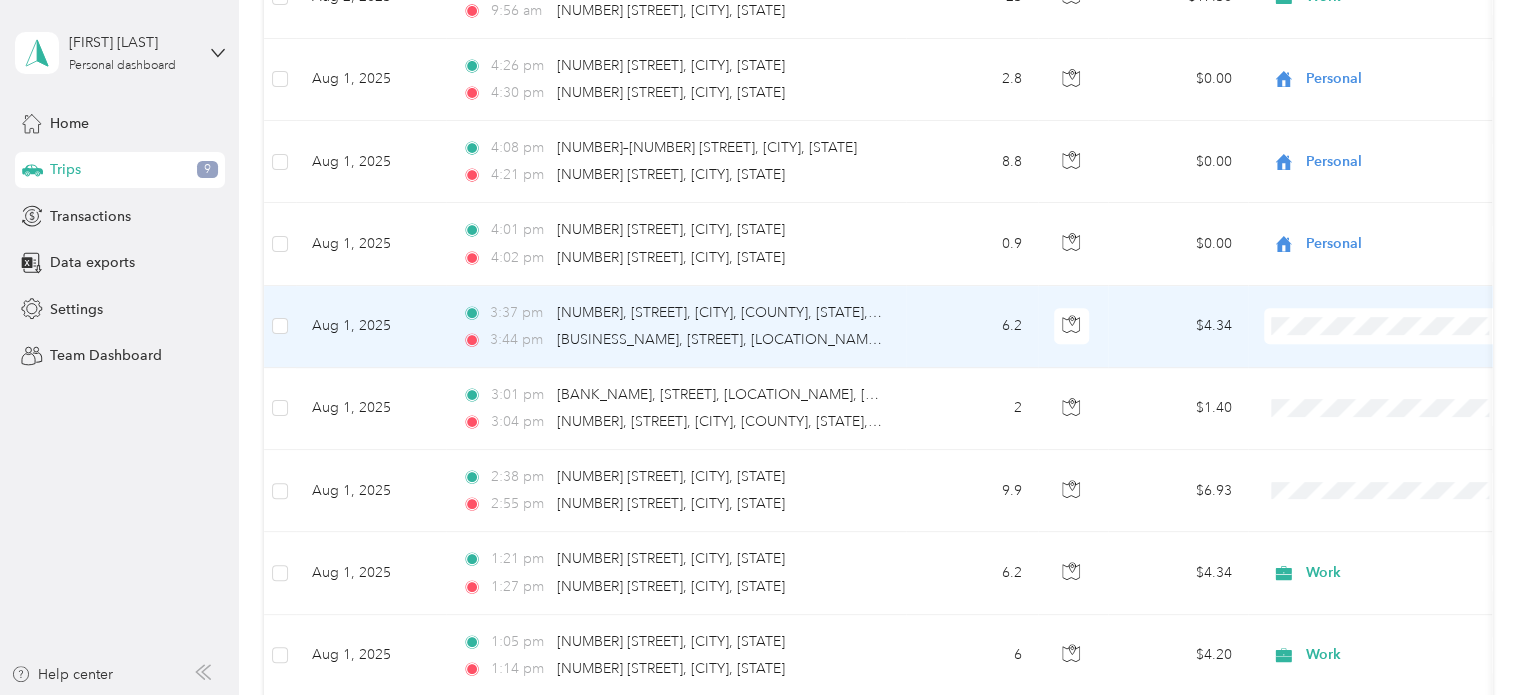click on "Personal" at bounding box center (1388, 385) 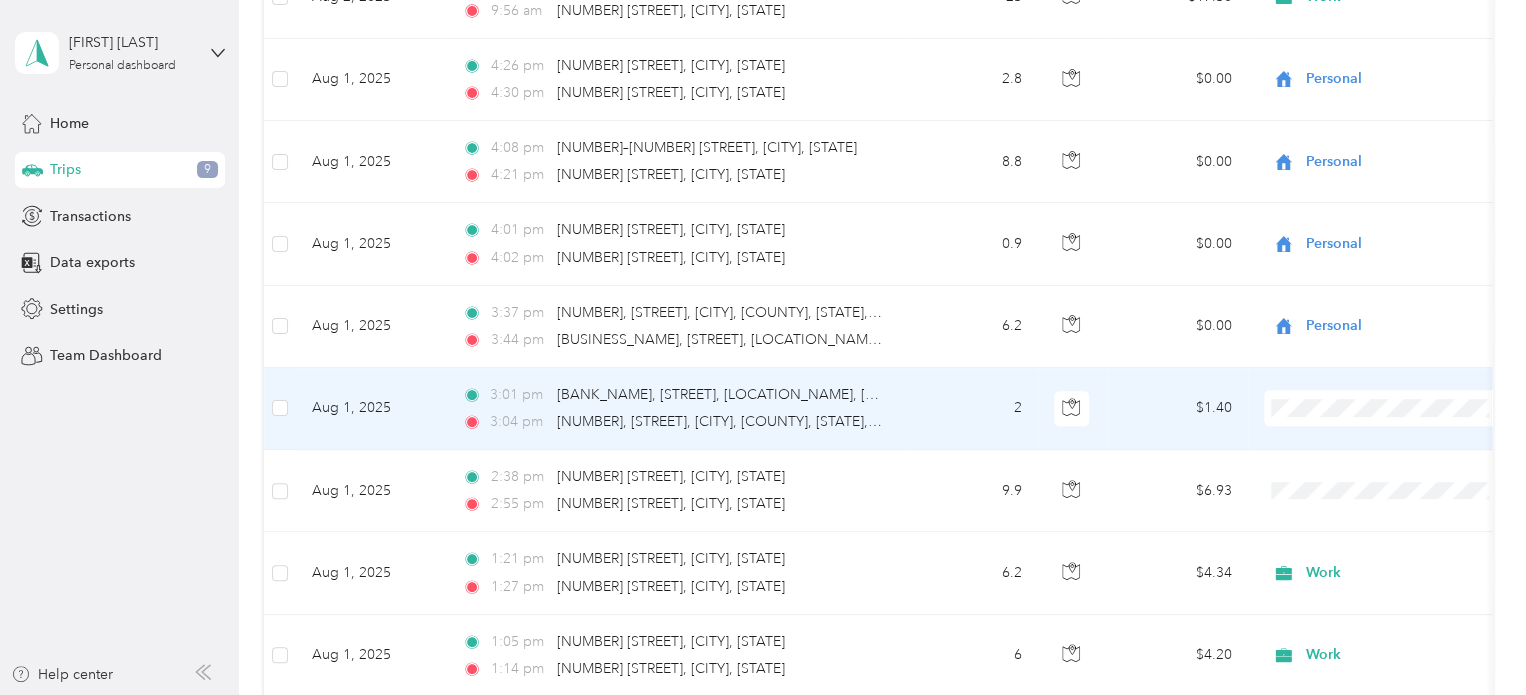 click on "Personal" at bounding box center (1405, 147) 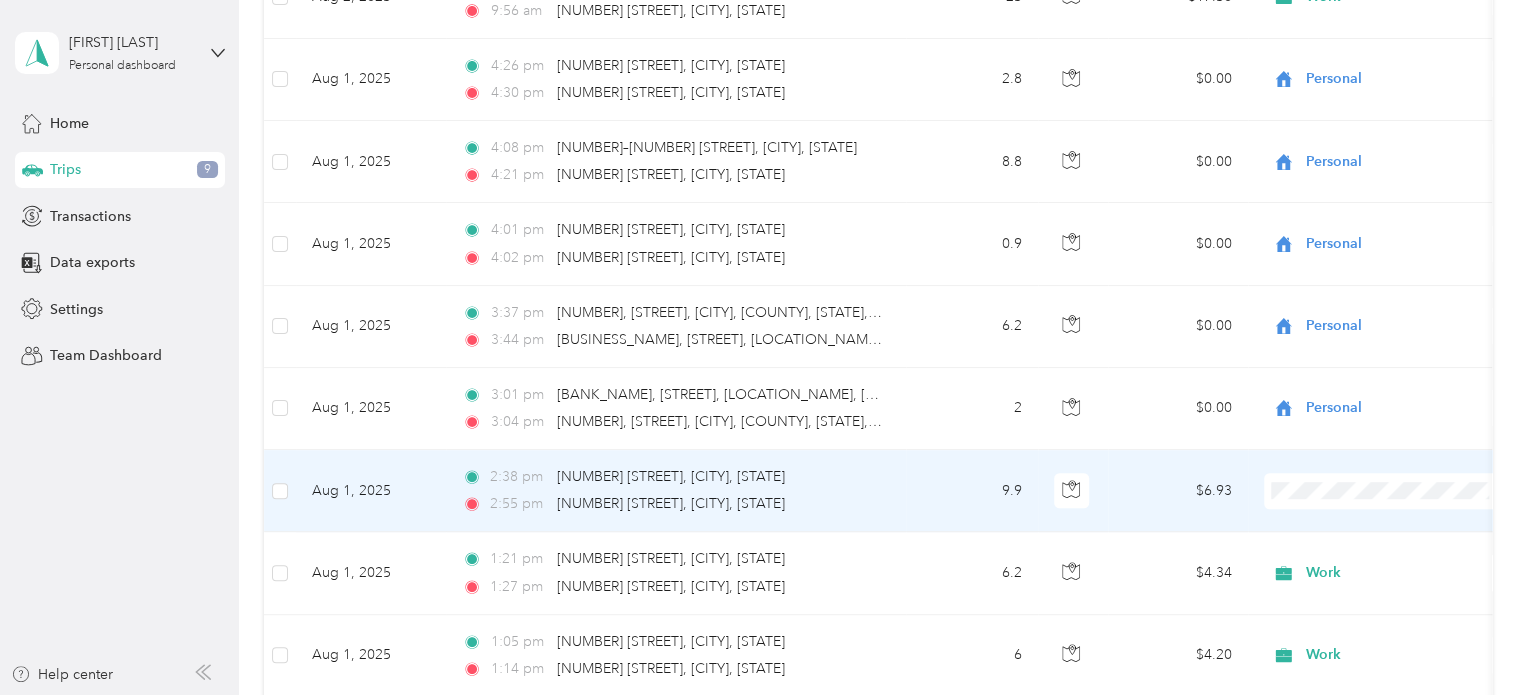 click on "Personal" at bounding box center (1405, 229) 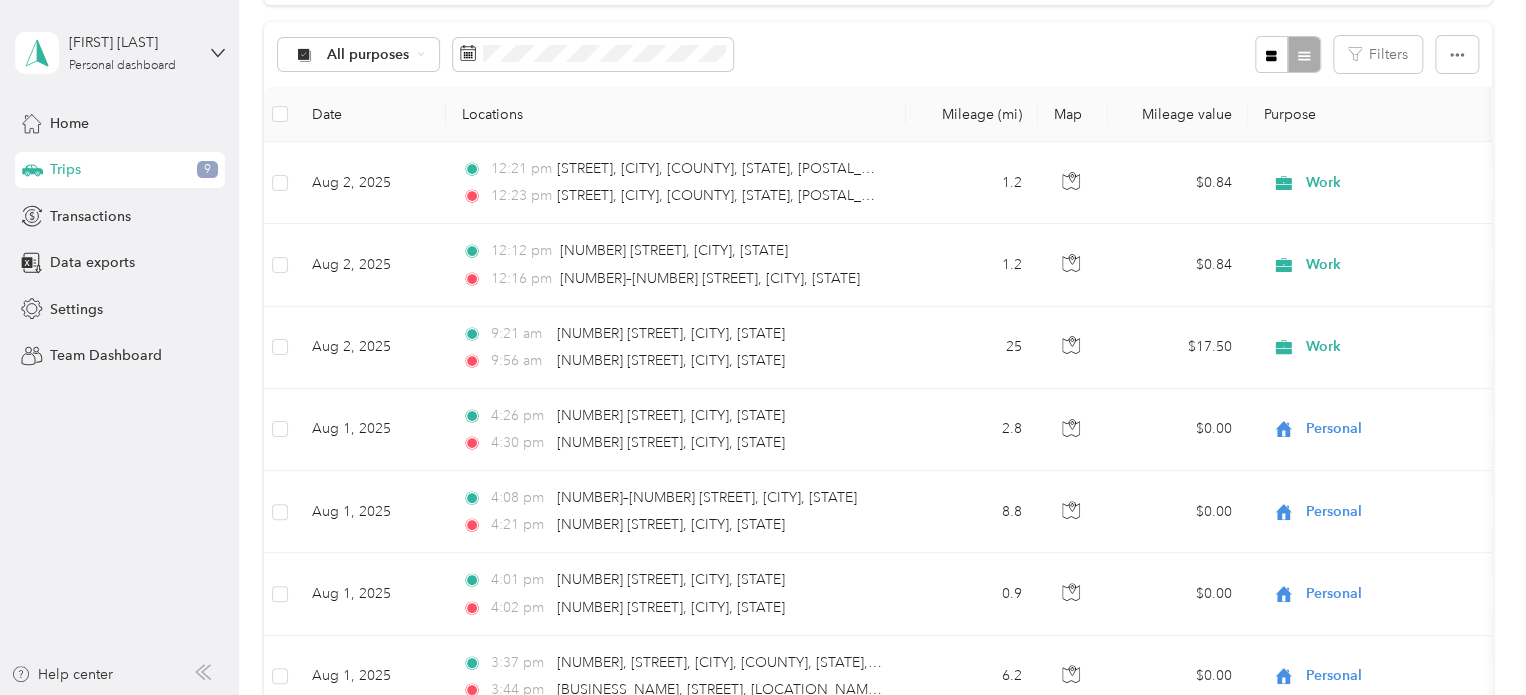 scroll, scrollTop: 0, scrollLeft: 0, axis: both 